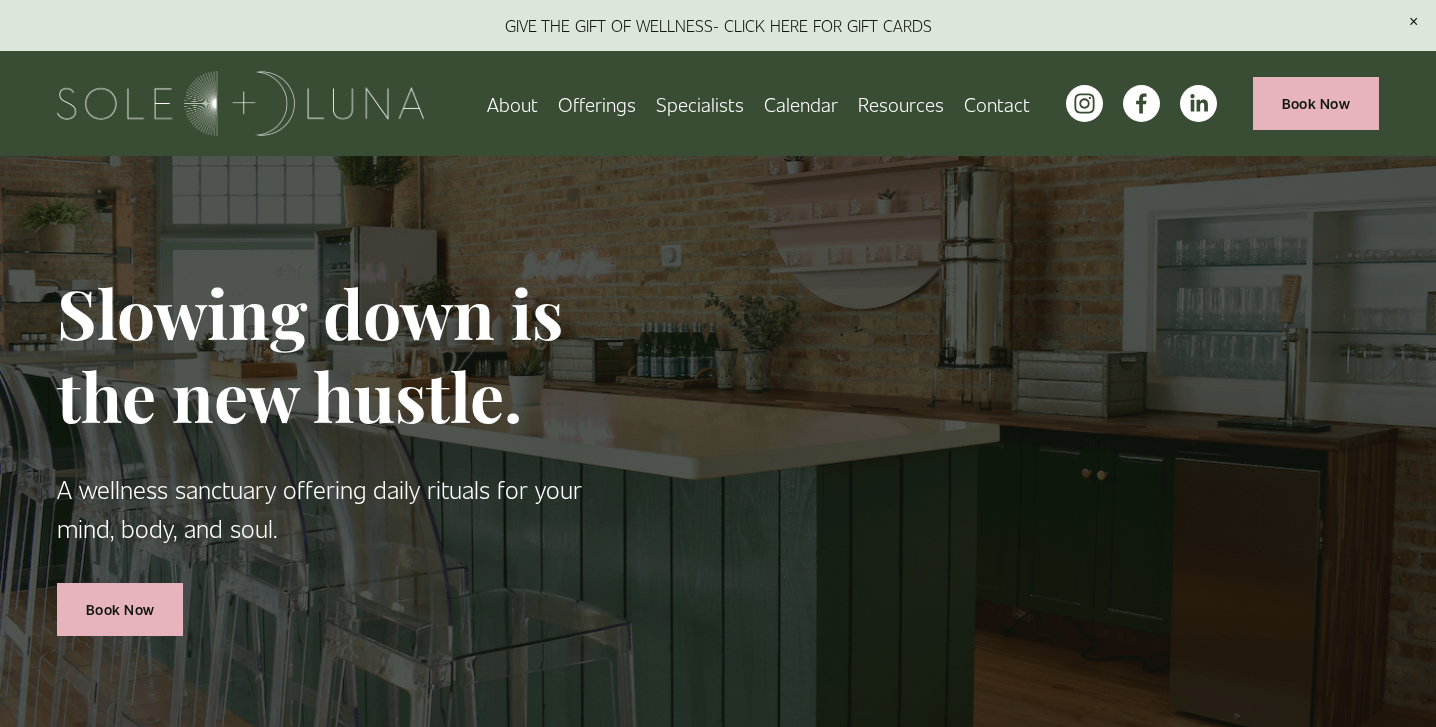 scroll, scrollTop: 0, scrollLeft: 0, axis: both 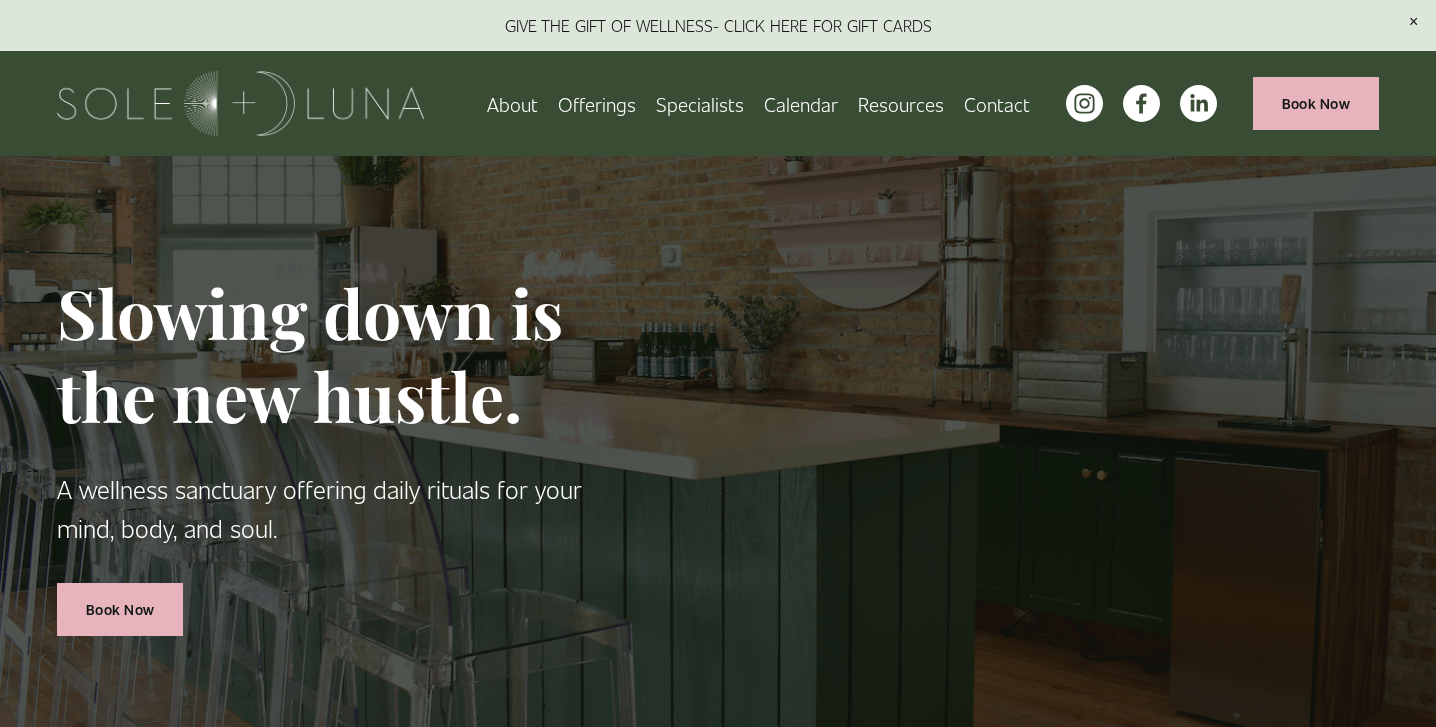 click on "Offerings" at bounding box center (597, 103) 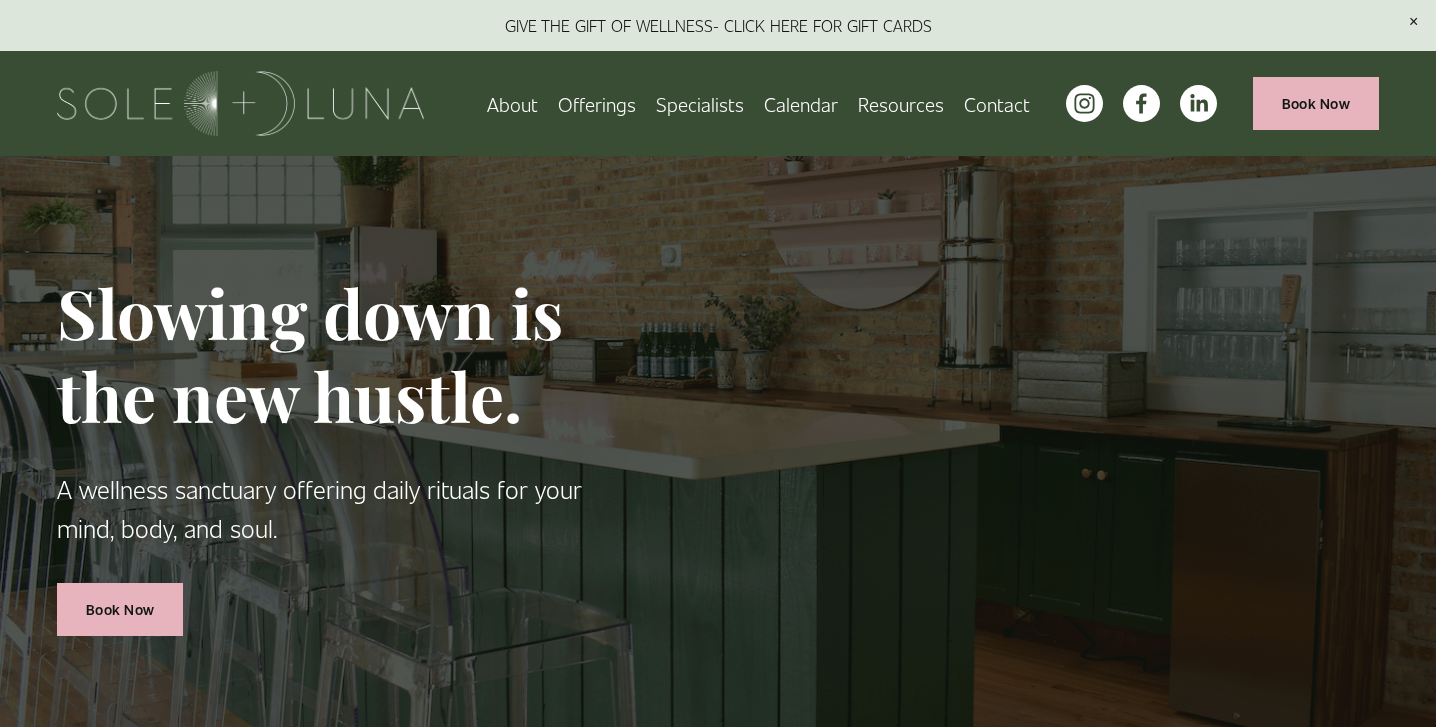 click on "About" at bounding box center (512, 103) 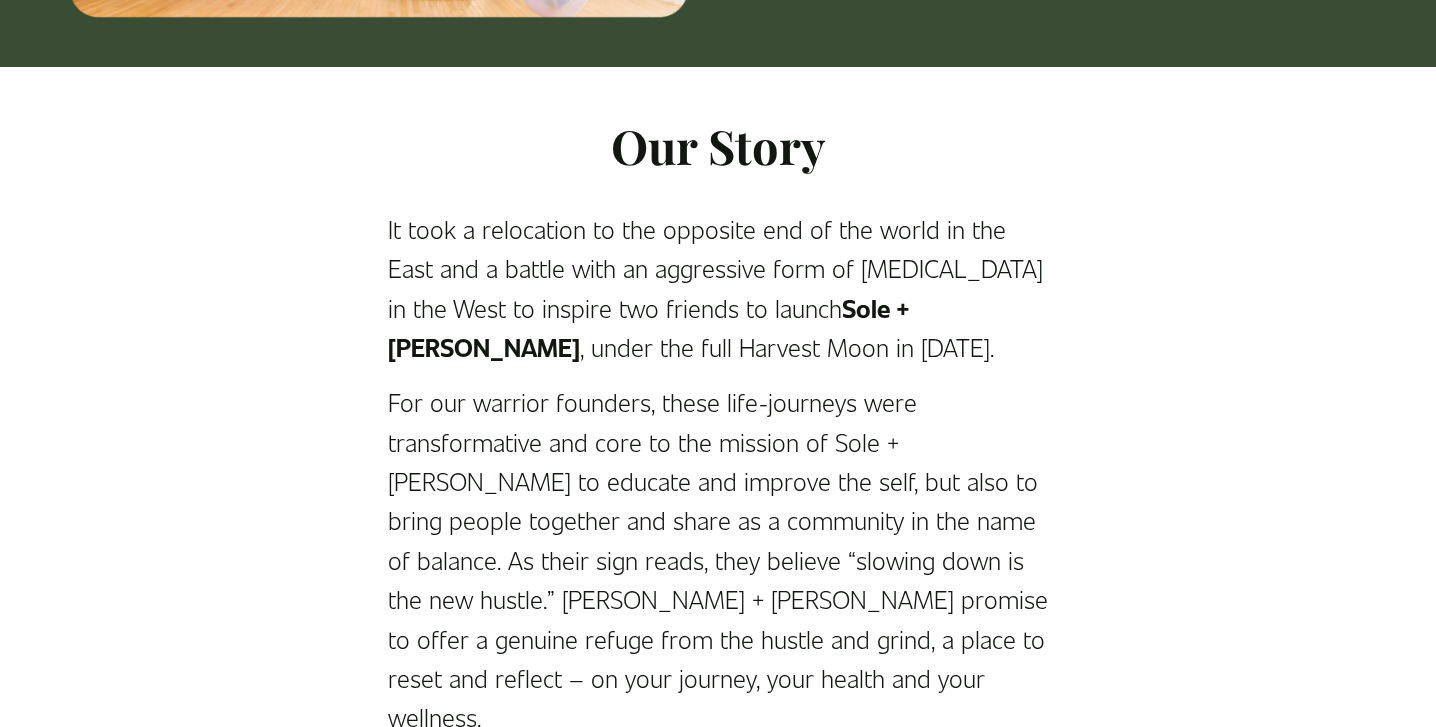 scroll, scrollTop: 0, scrollLeft: 0, axis: both 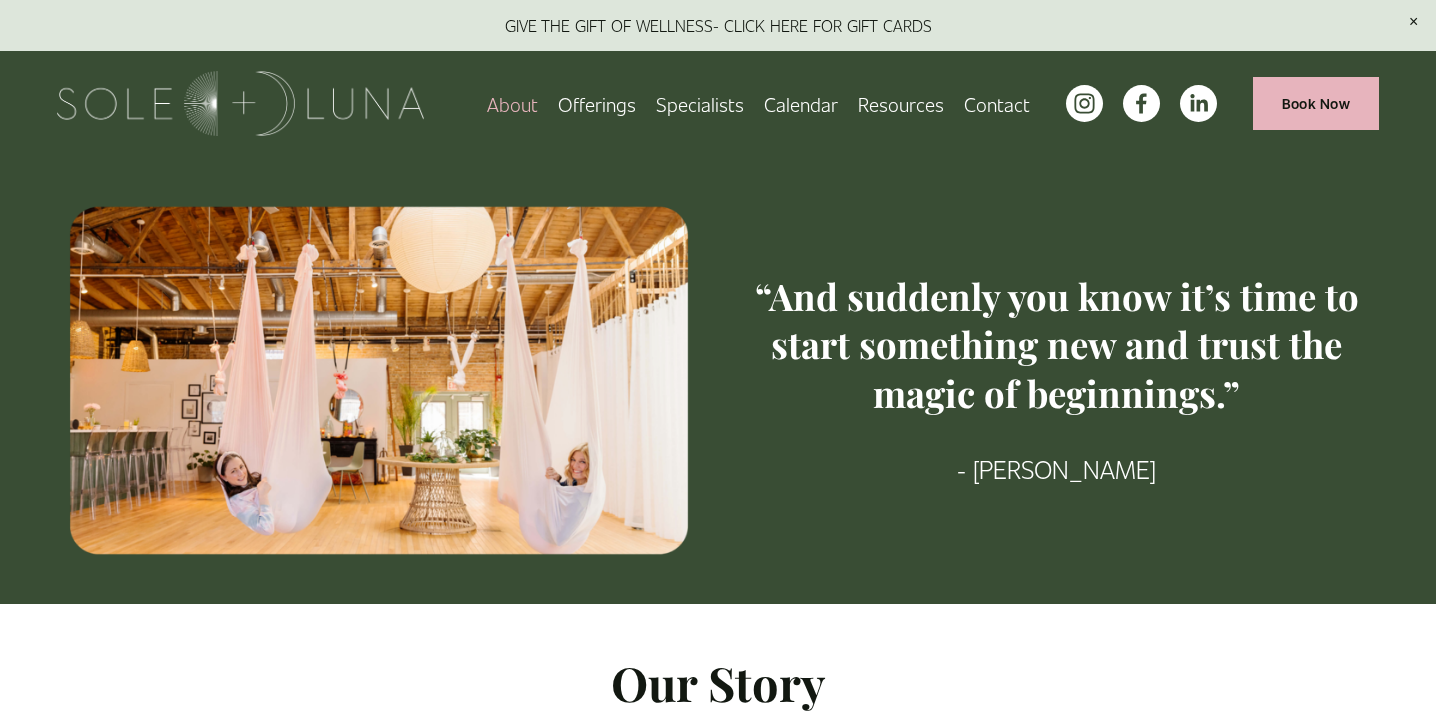 click on "Packages/Memberships" at bounding box center [0, 0] 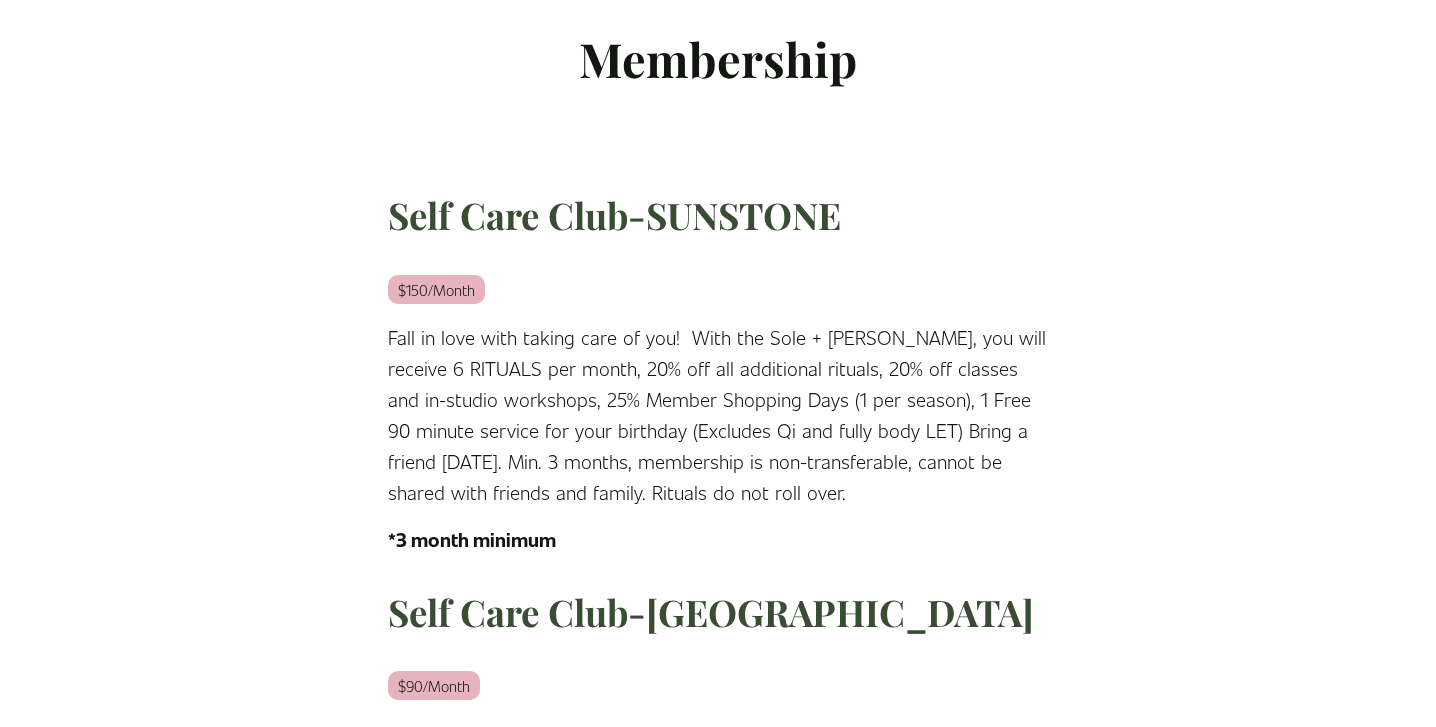 scroll, scrollTop: 0, scrollLeft: 0, axis: both 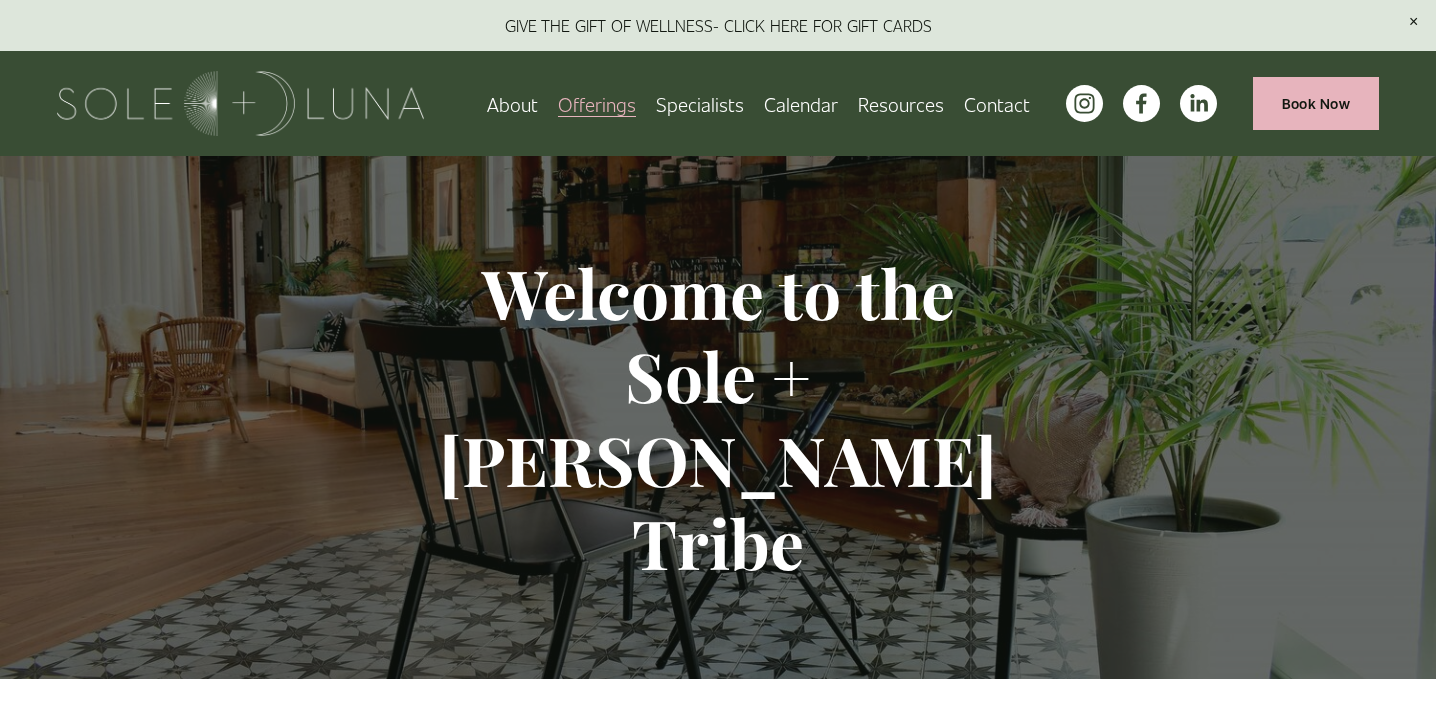 click on "Rituals" at bounding box center [0, 0] 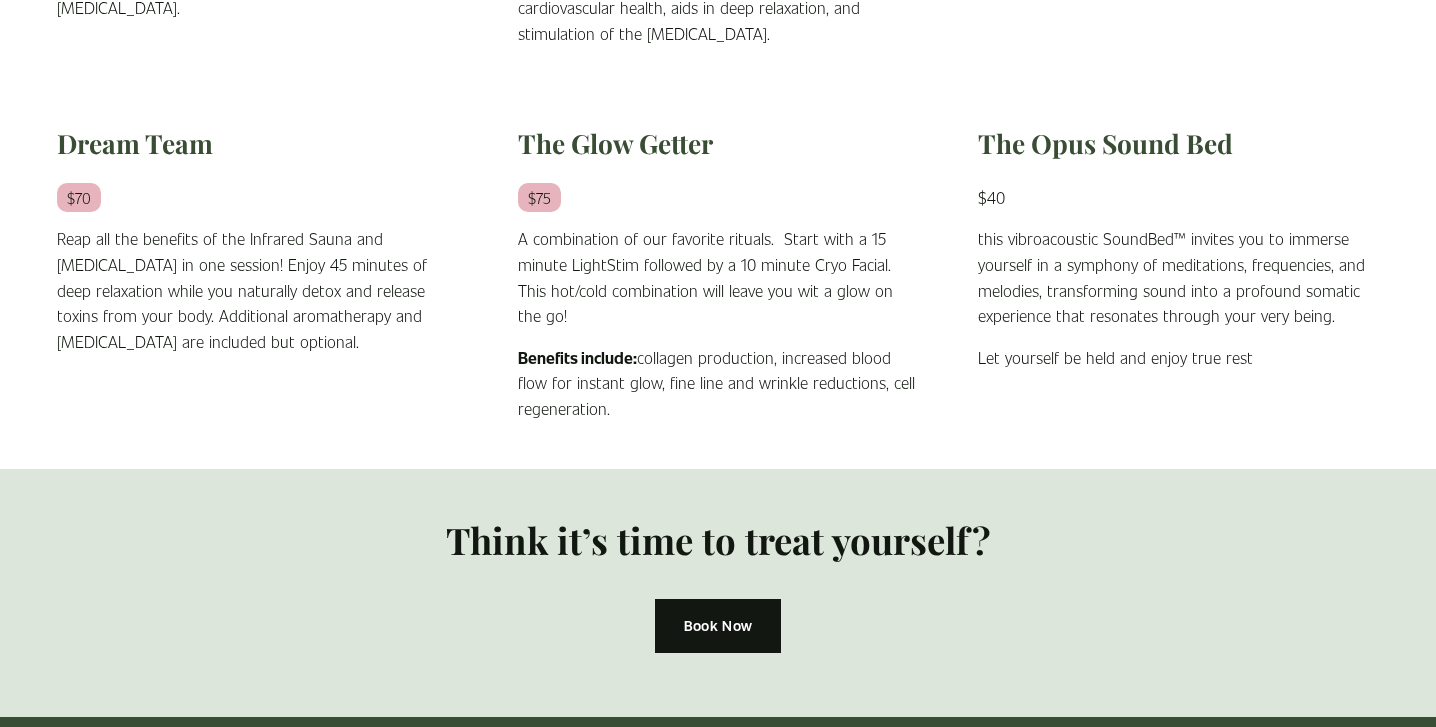 scroll, scrollTop: 1560, scrollLeft: 0, axis: vertical 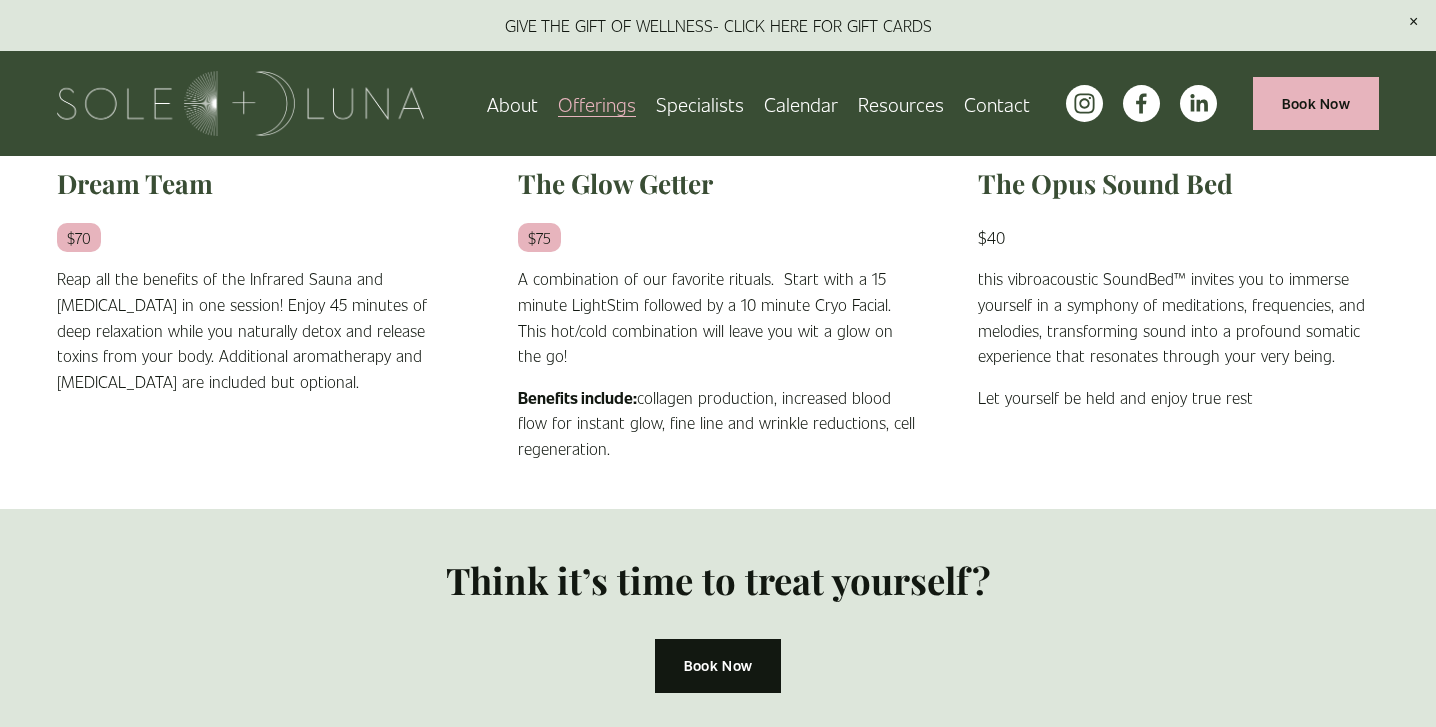 click on "Meditations" at bounding box center [0, 0] 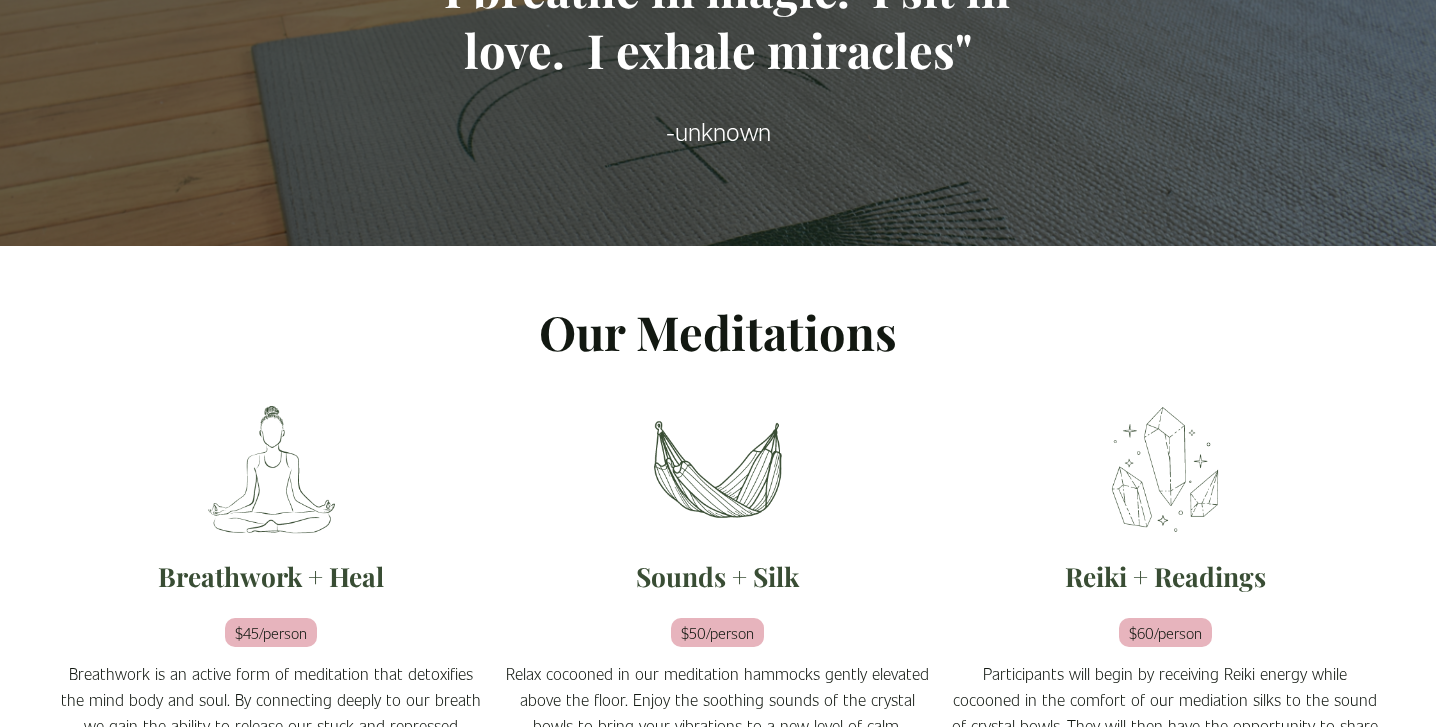 scroll, scrollTop: 0, scrollLeft: 0, axis: both 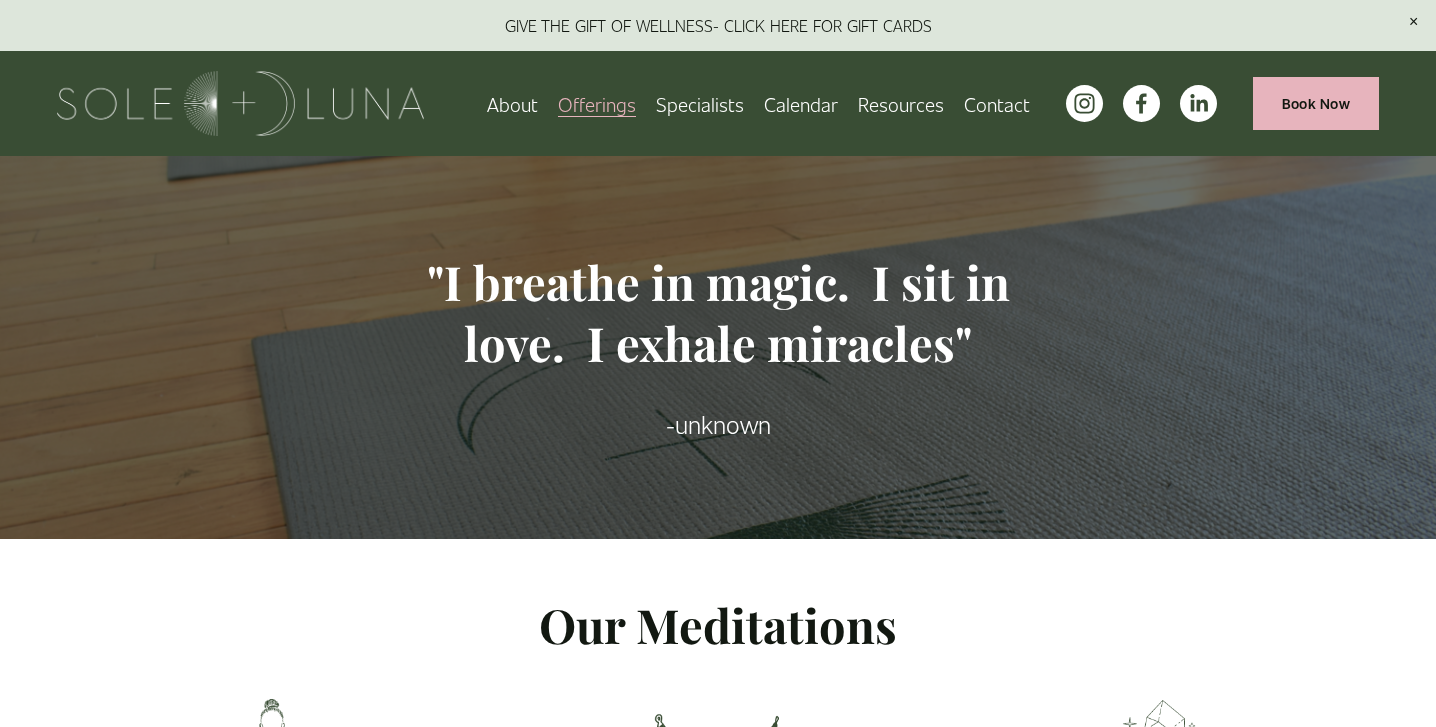 click on "Rituals" at bounding box center (0, 0) 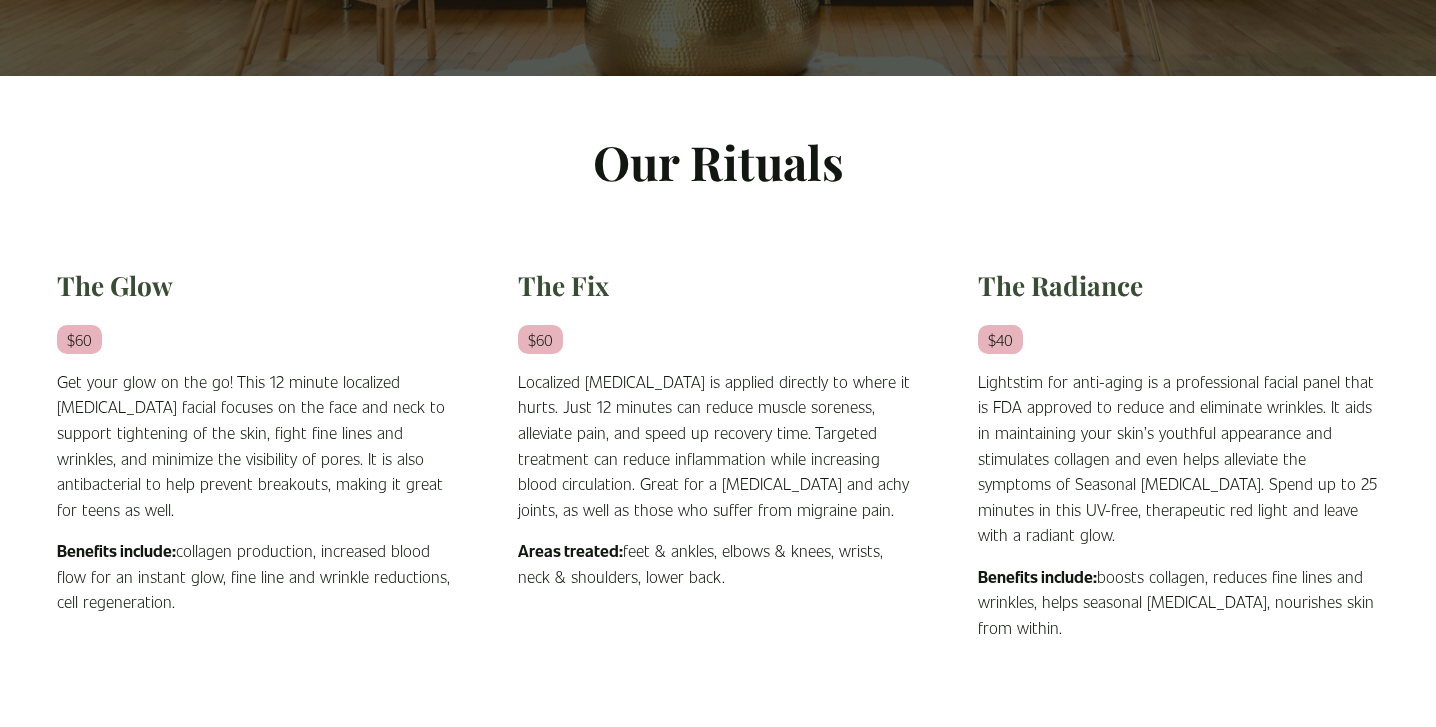 scroll, scrollTop: 0, scrollLeft: 0, axis: both 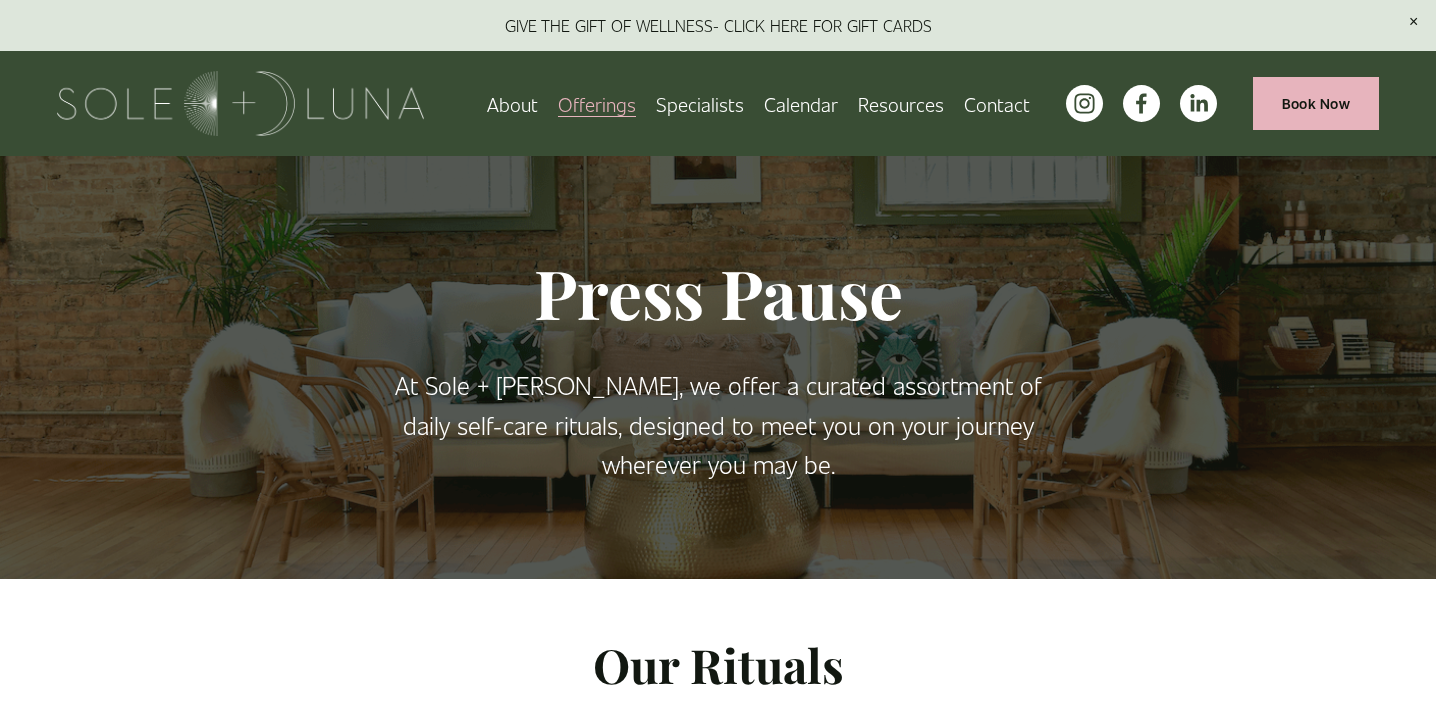 click on "Wellness Experiences" at bounding box center (0, 0) 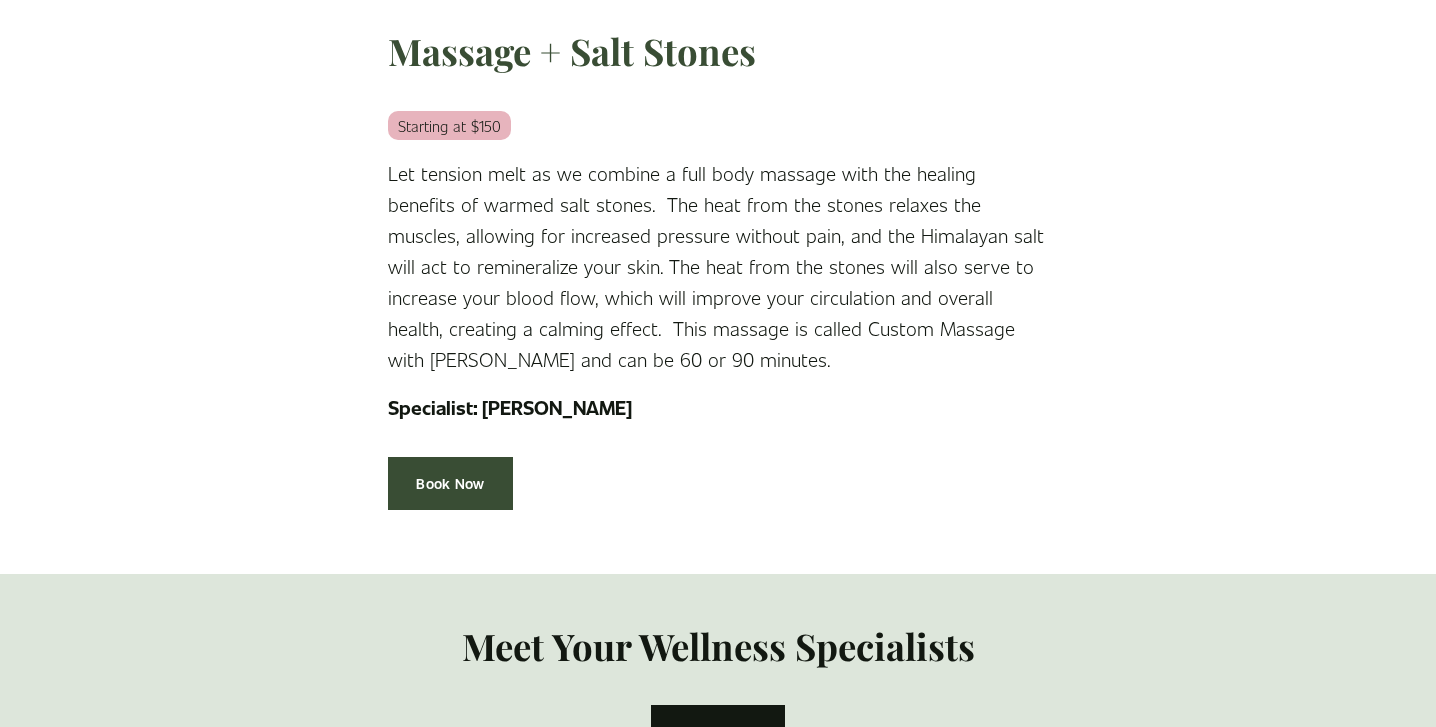 scroll, scrollTop: 4075, scrollLeft: 0, axis: vertical 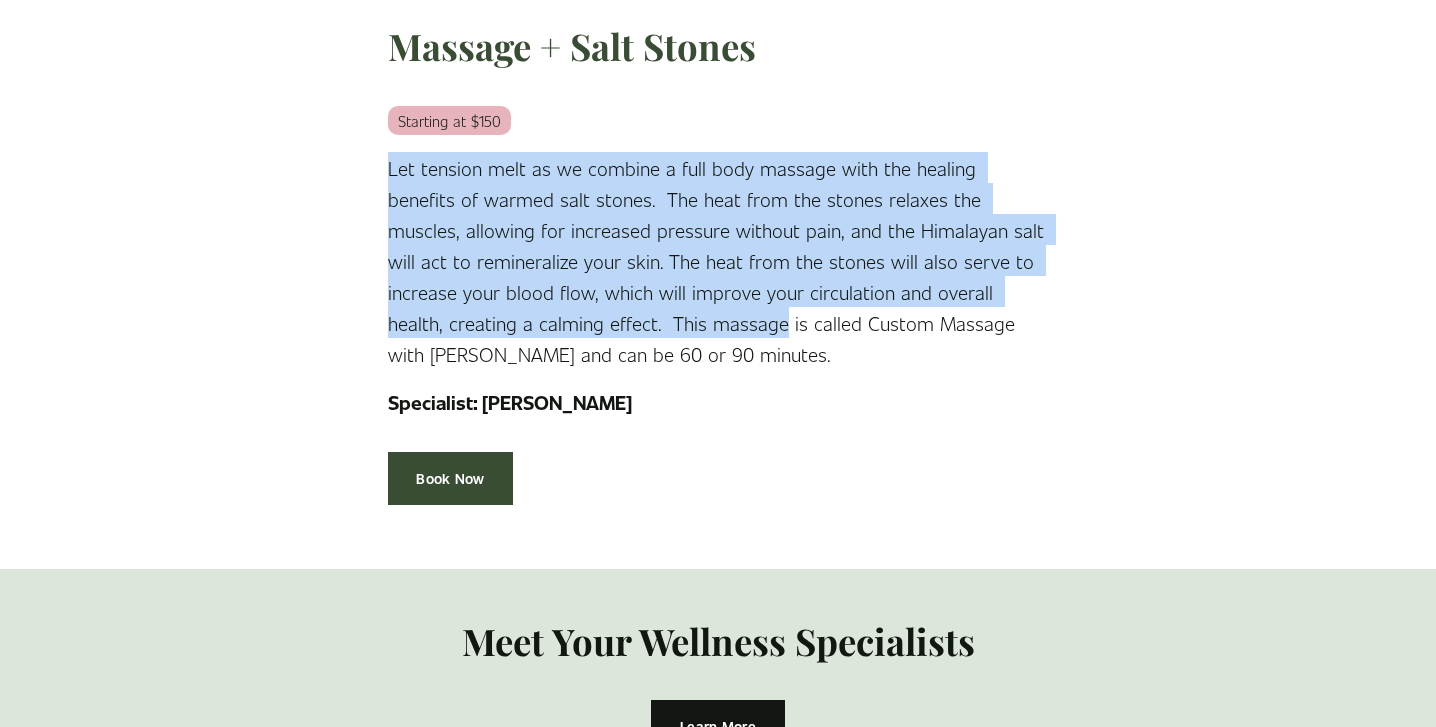 drag, startPoint x: 651, startPoint y: 335, endPoint x: 358, endPoint y: 148, distance: 347.58884 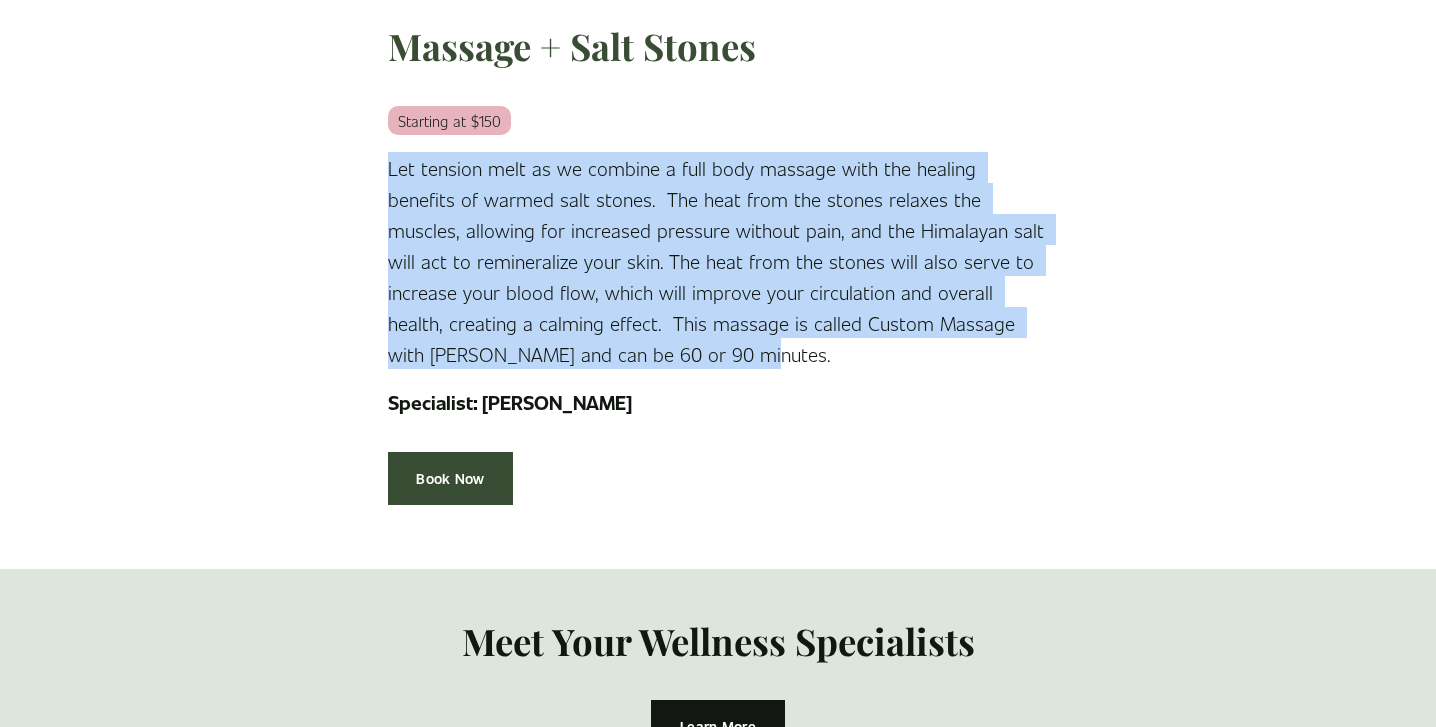 drag, startPoint x: 364, startPoint y: 168, endPoint x: 749, endPoint y: 347, distance: 424.57742 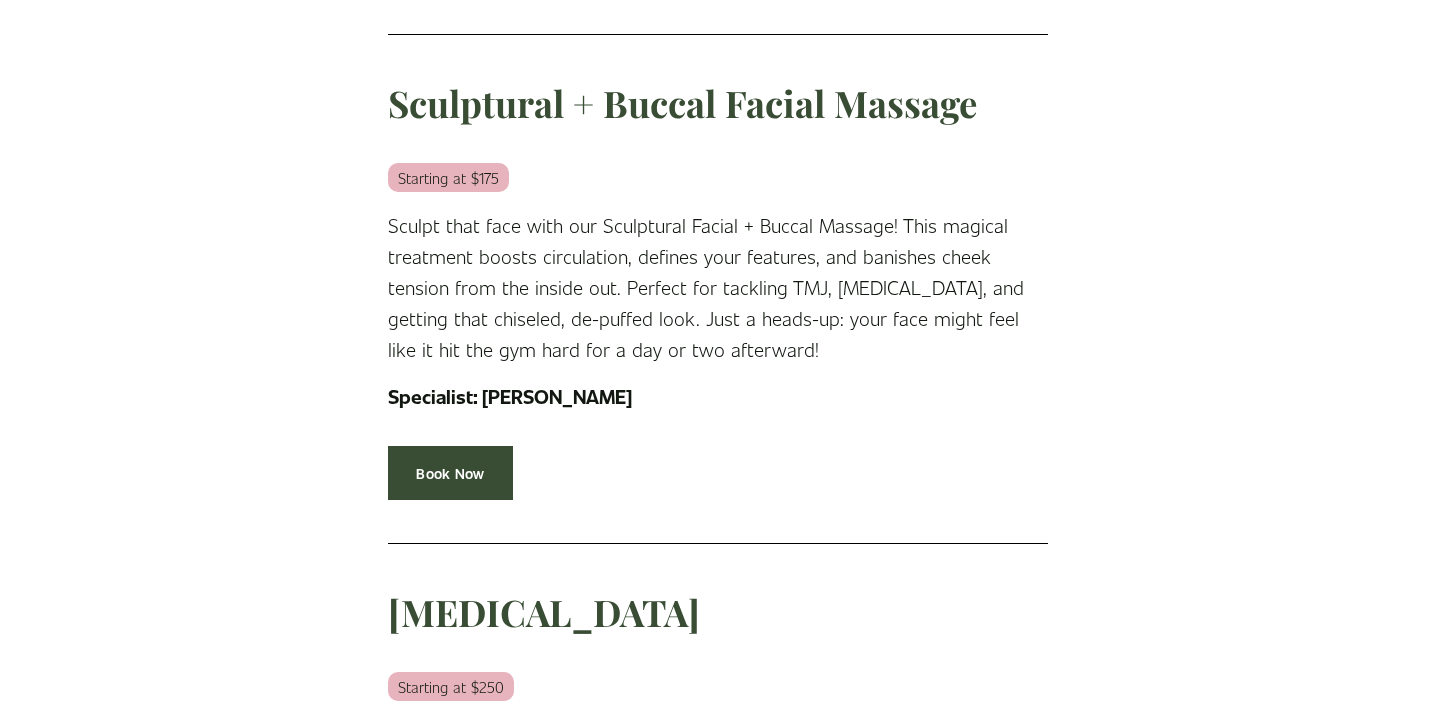 scroll, scrollTop: 1189, scrollLeft: 0, axis: vertical 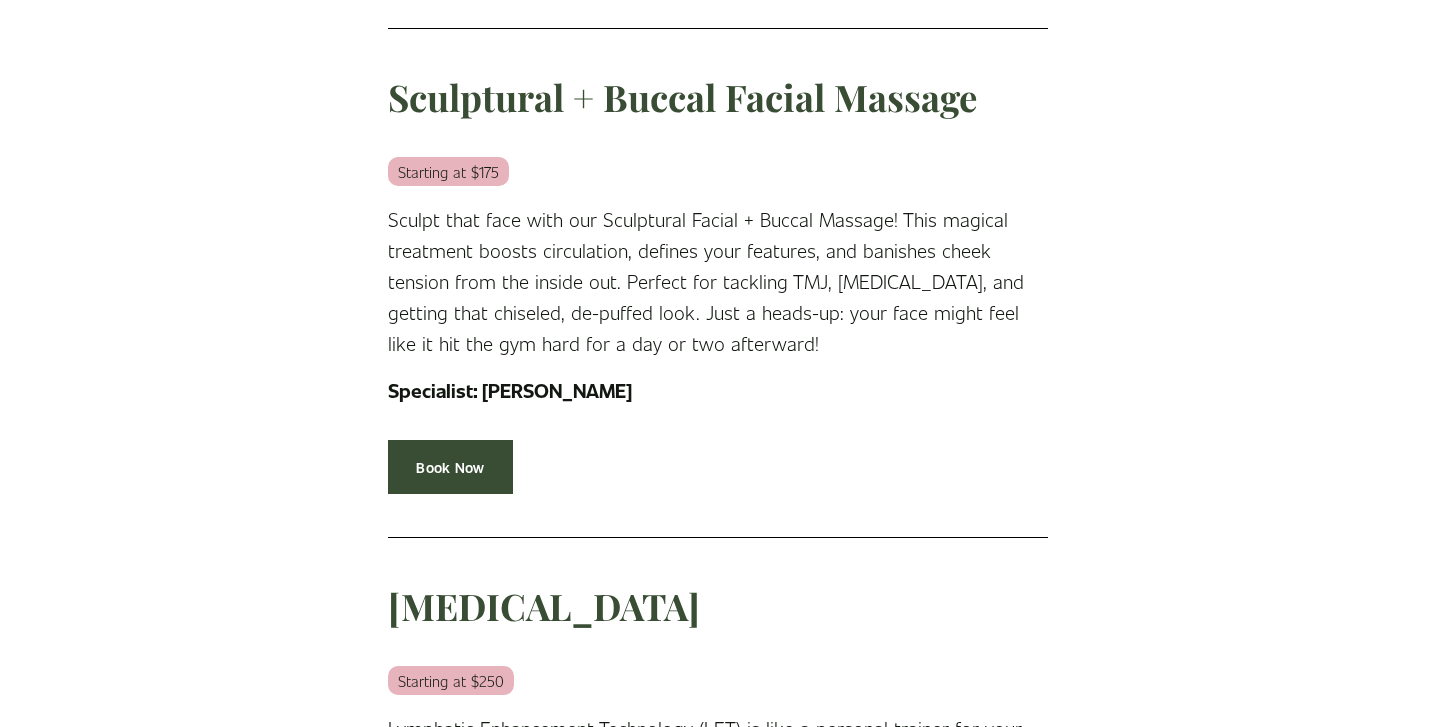drag, startPoint x: 378, startPoint y: 222, endPoint x: 901, endPoint y: 328, distance: 533.6338 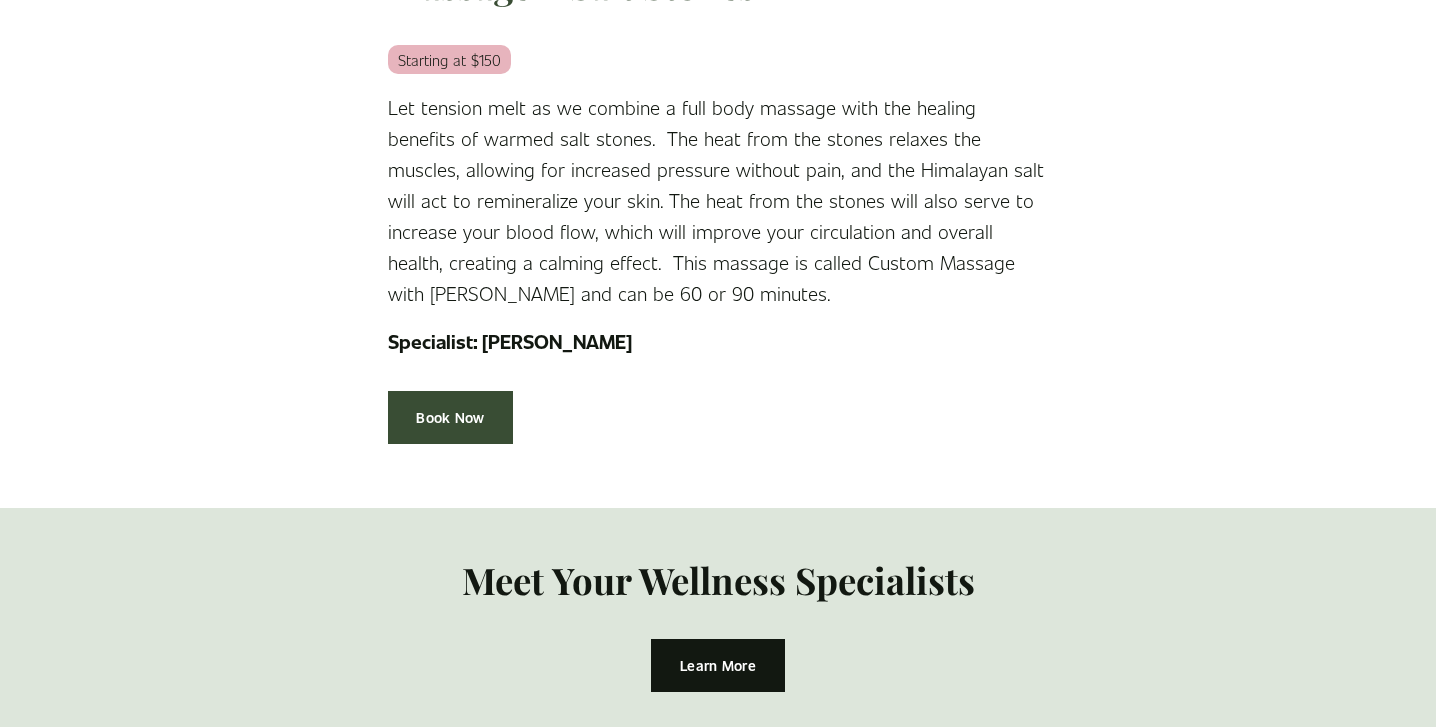scroll, scrollTop: 4139, scrollLeft: 0, axis: vertical 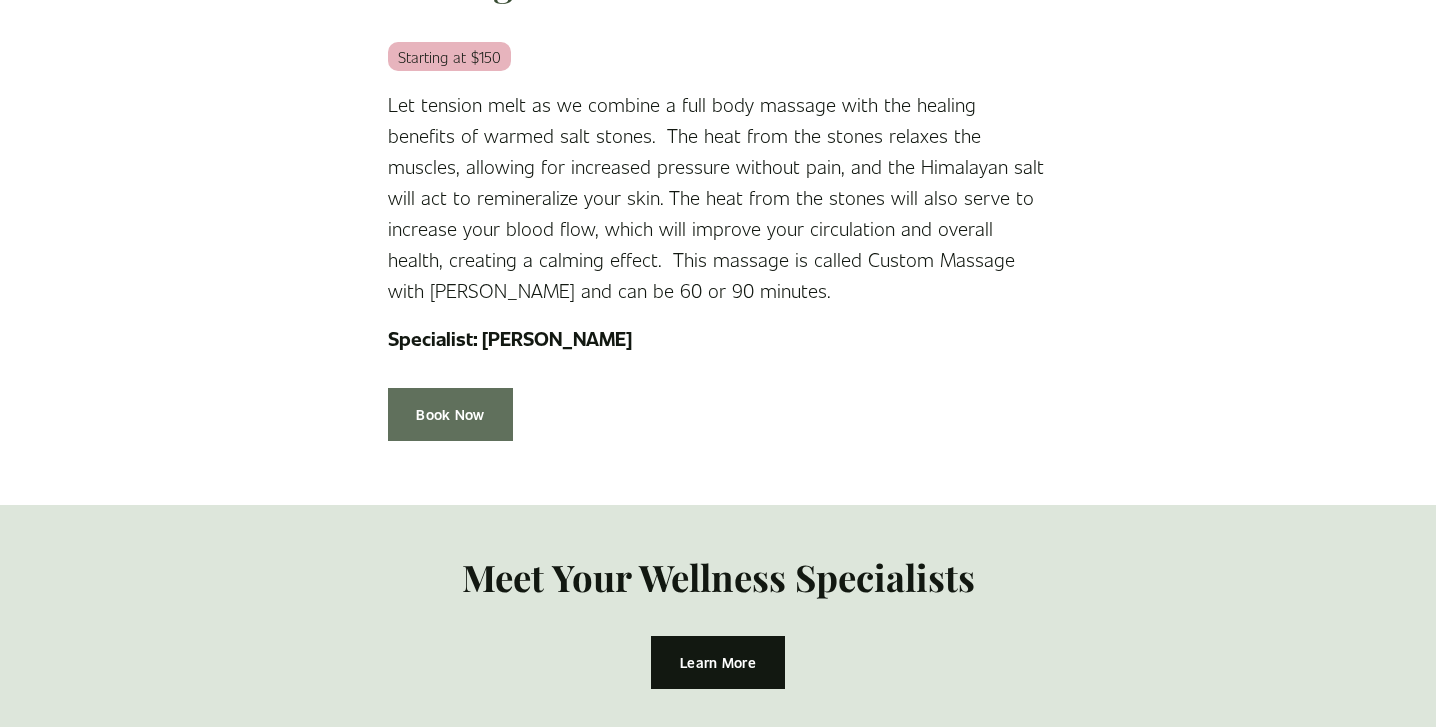 click on "Book Now" at bounding box center (451, 414) 